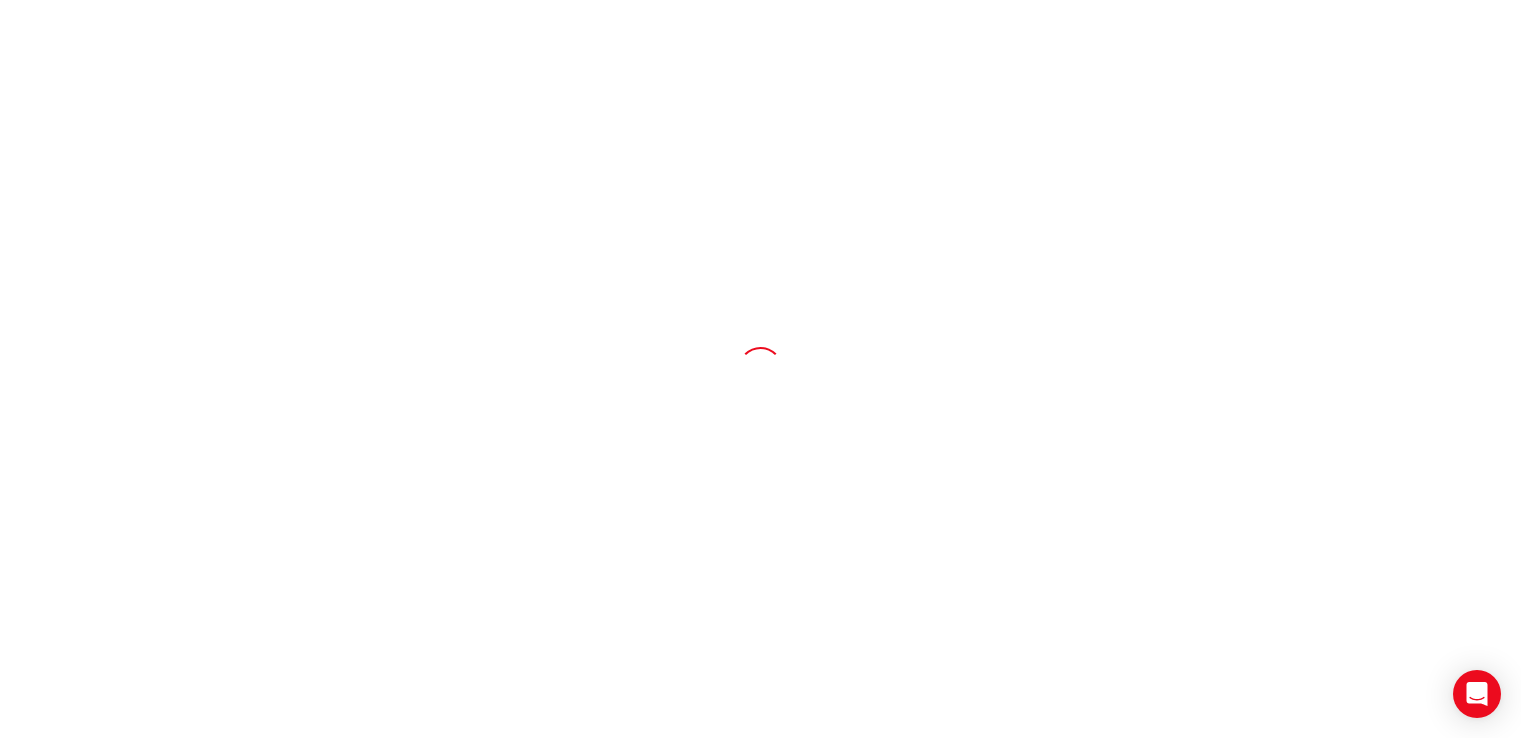 scroll, scrollTop: 0, scrollLeft: 0, axis: both 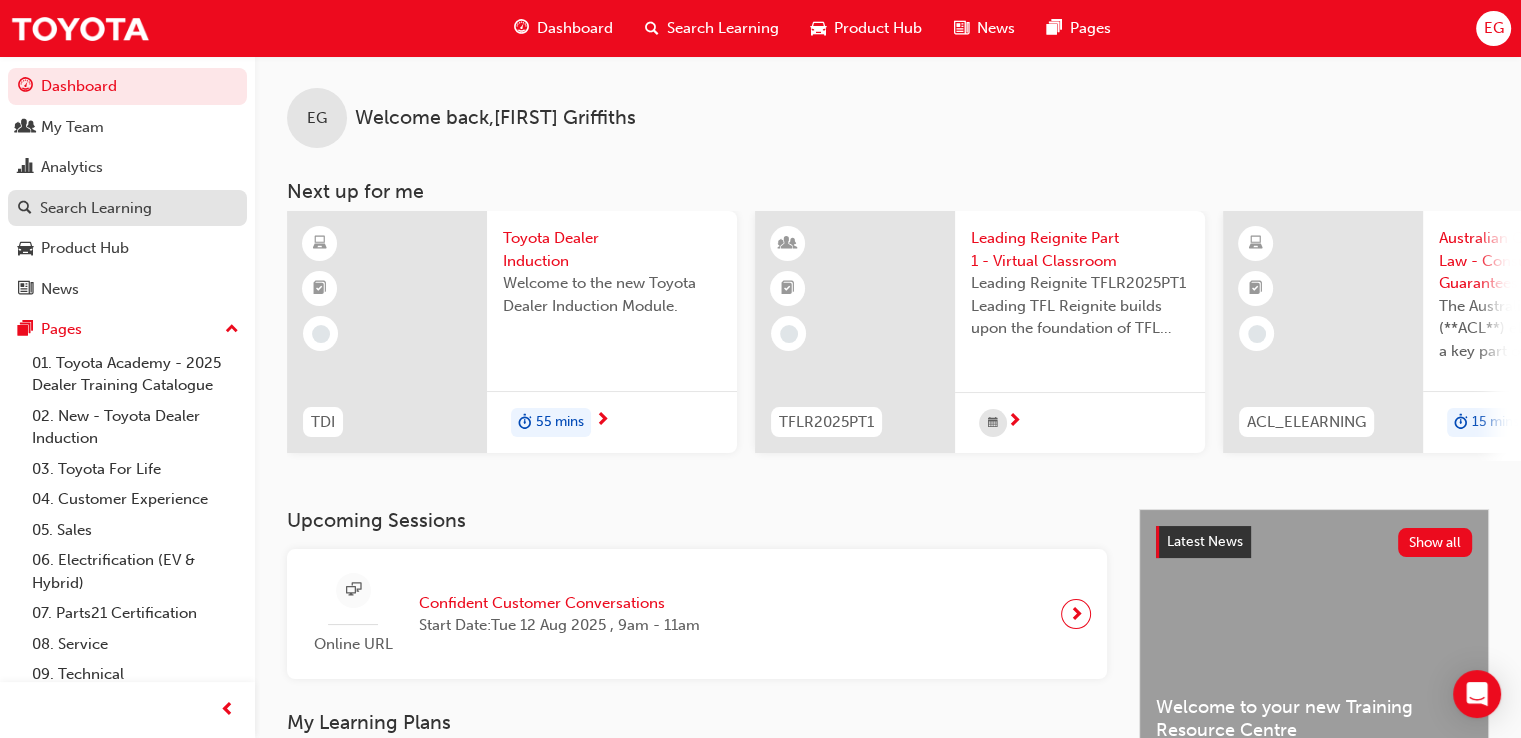 click on "Search Learning" at bounding box center (96, 208) 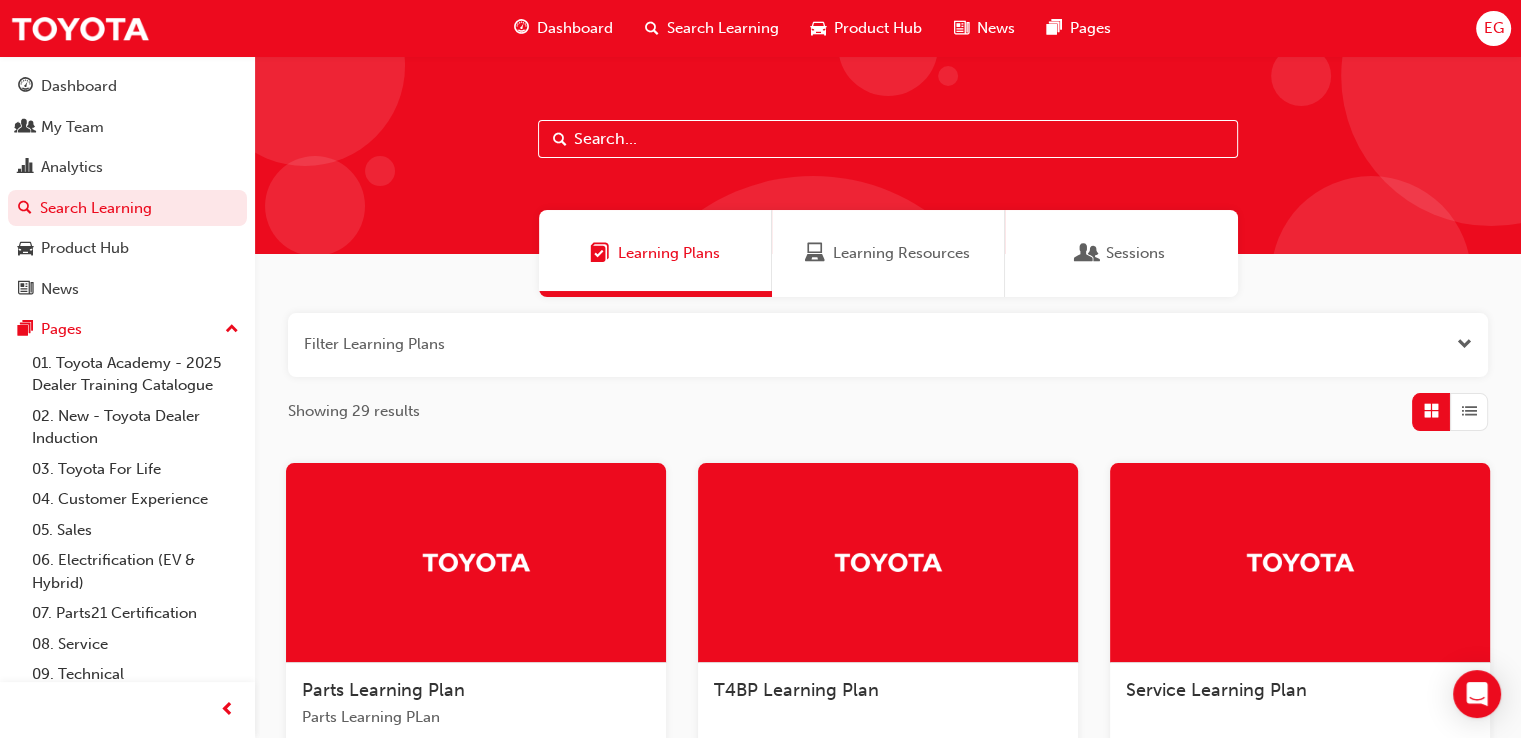 click at bounding box center (888, 139) 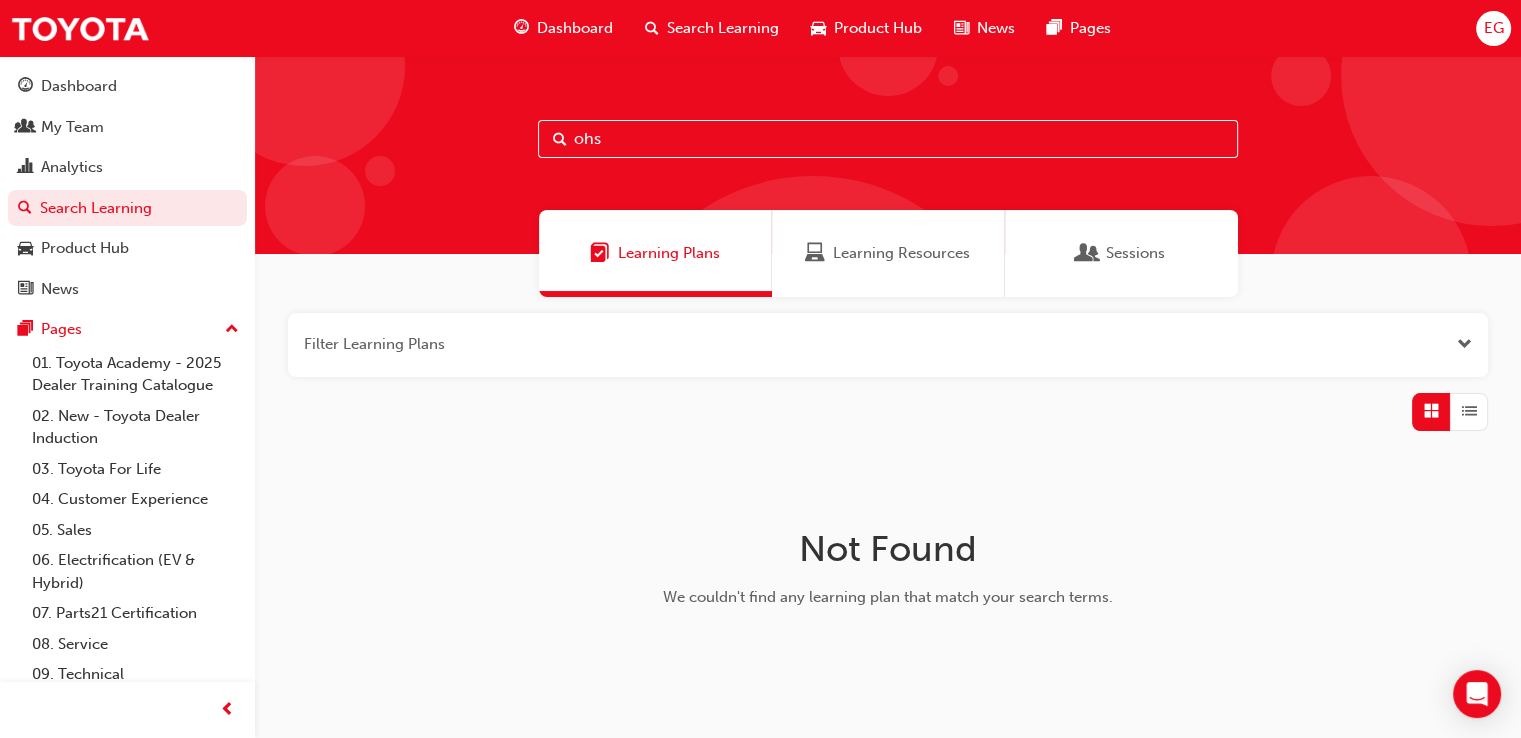 click on "Learning Resources" at bounding box center [901, 253] 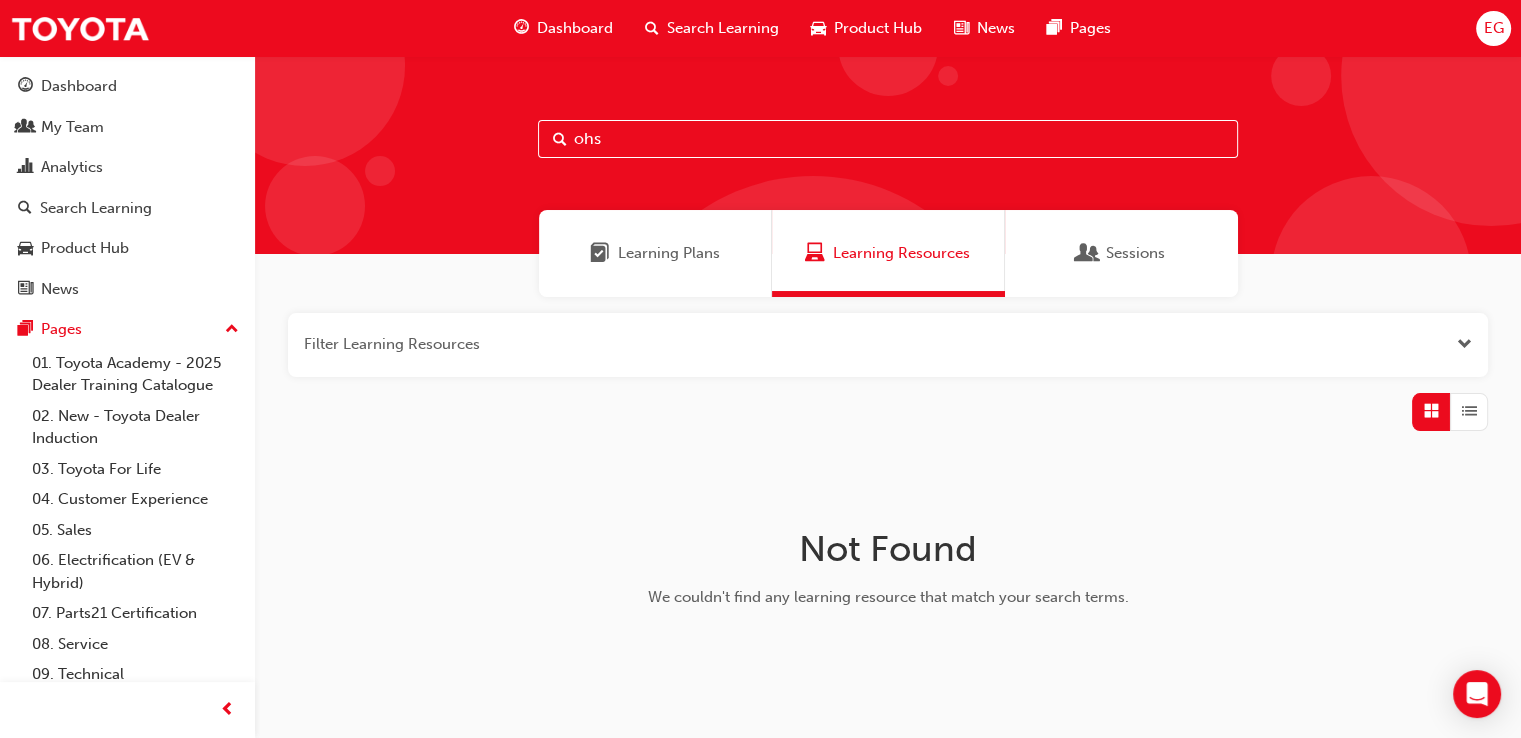 click on "ohs" at bounding box center (888, 139) 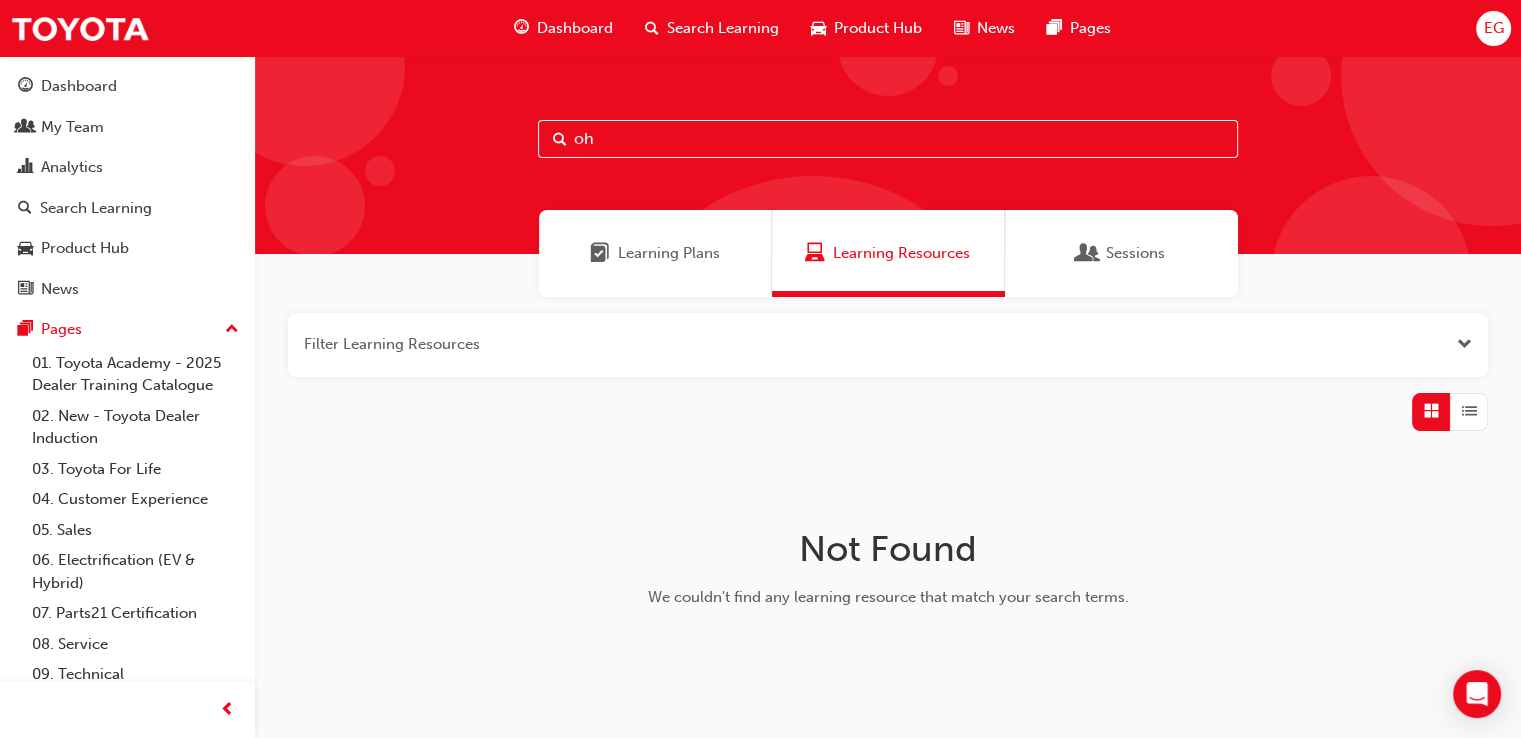 type on "o" 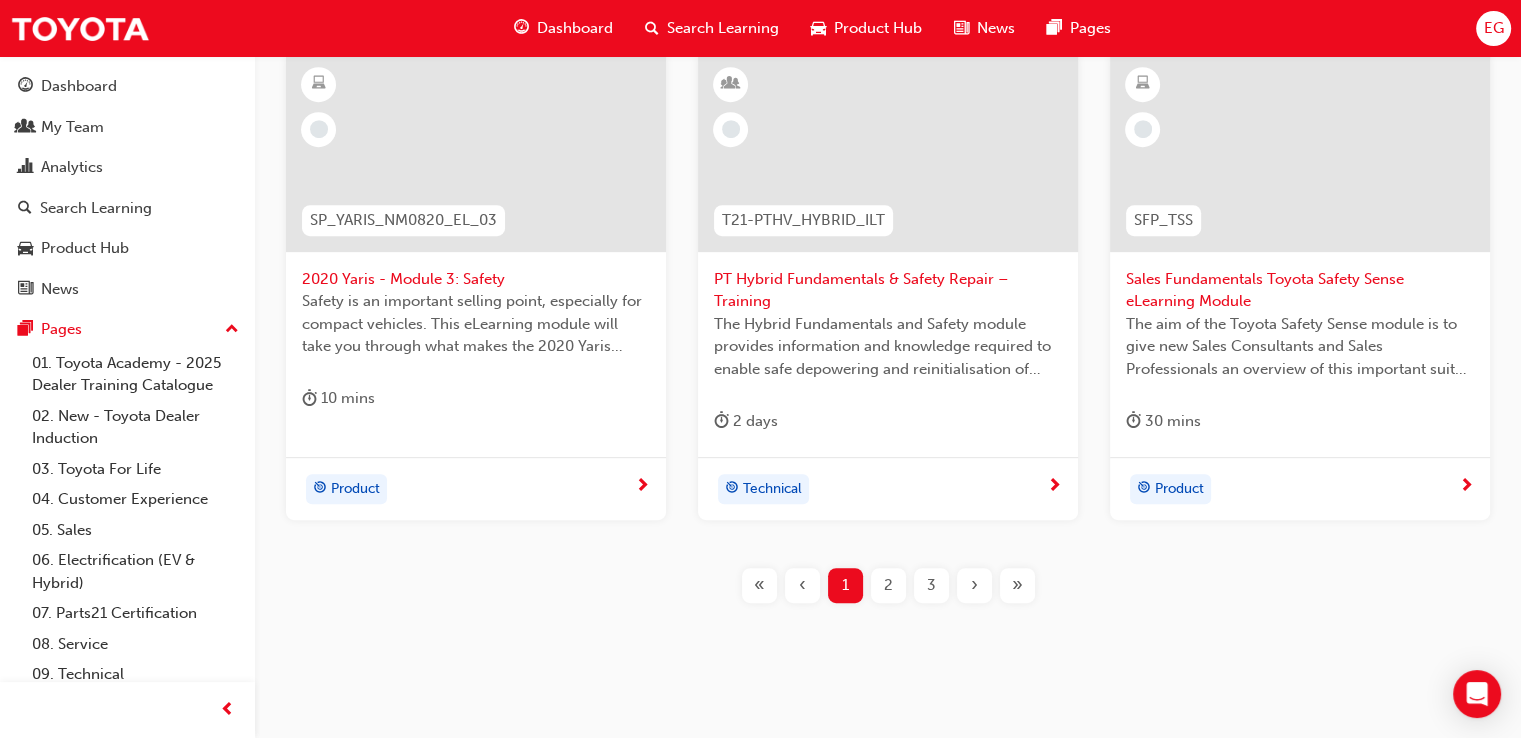 scroll, scrollTop: 938, scrollLeft: 0, axis: vertical 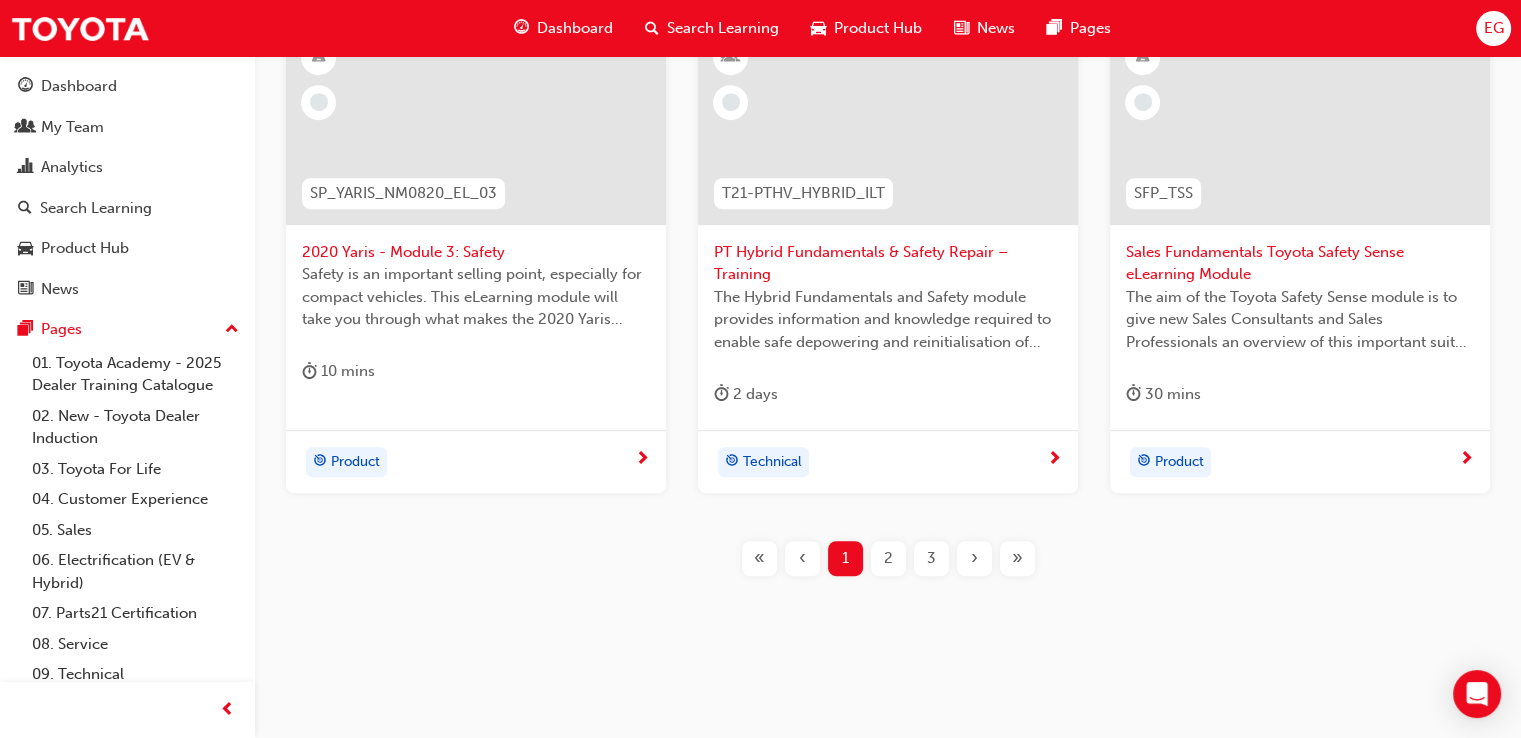 type on "safety" 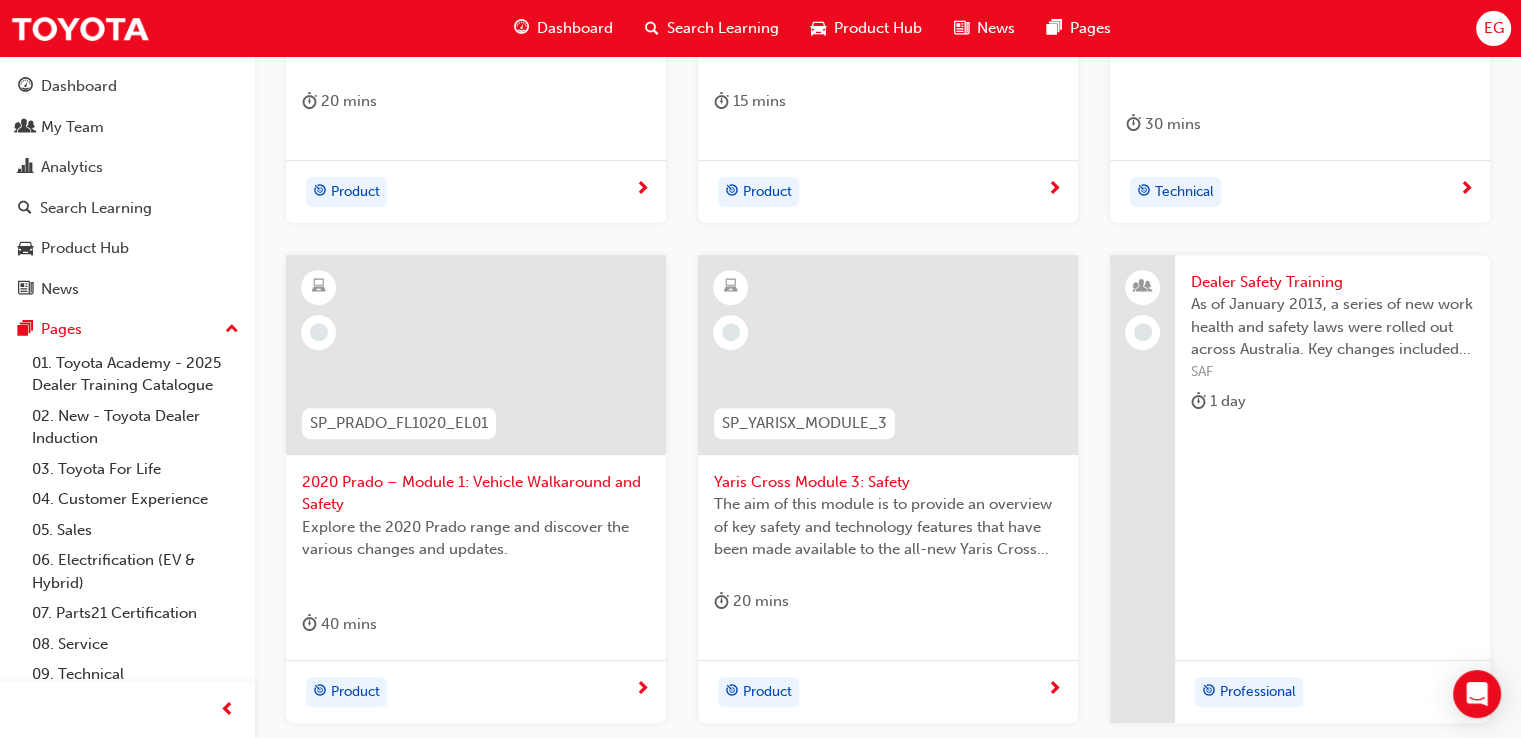 scroll, scrollTop: 738, scrollLeft: 0, axis: vertical 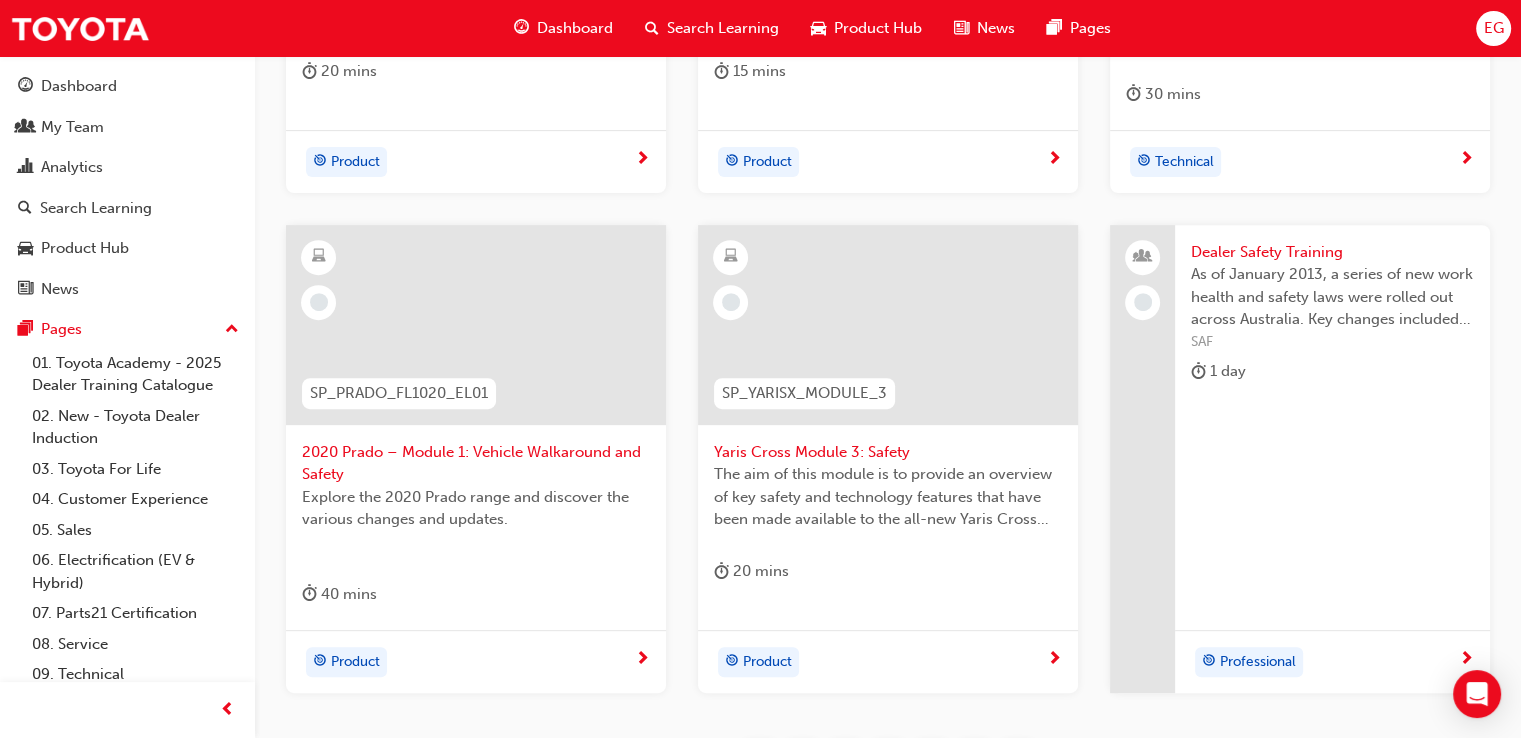 click on "Dealer Safety Training" at bounding box center [1332, 252] 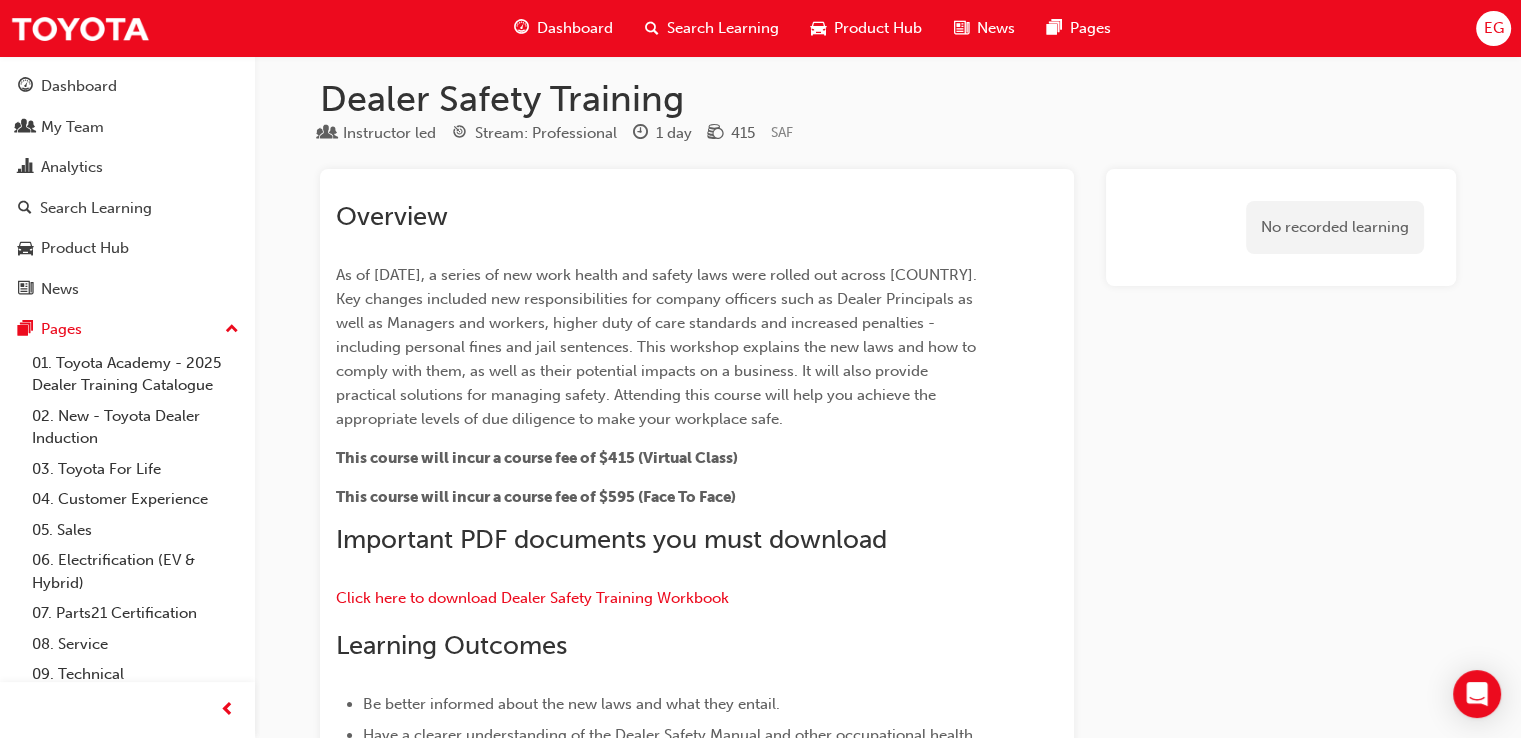 scroll, scrollTop: 0, scrollLeft: 0, axis: both 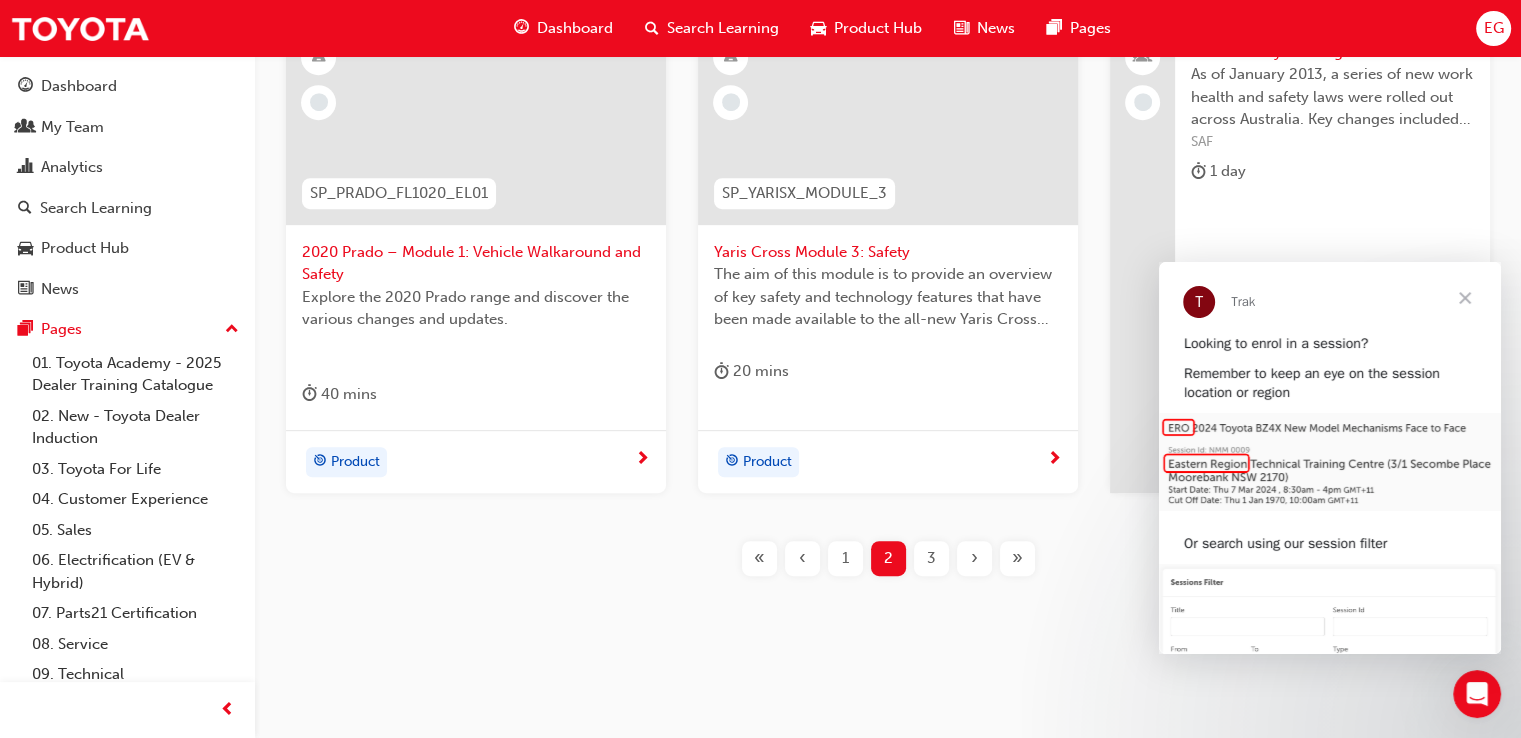 click at bounding box center [1465, 298] 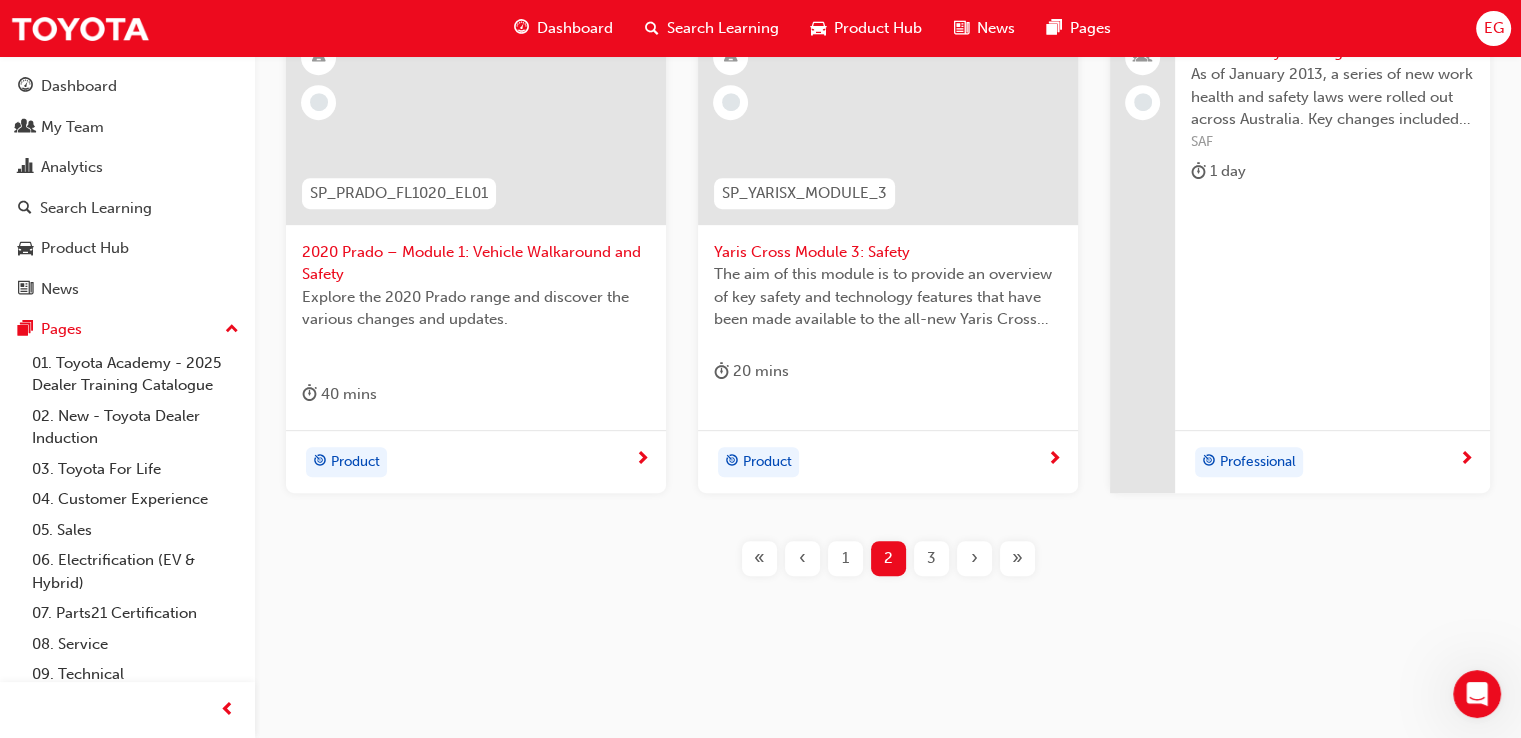 click on "3" at bounding box center (931, 558) 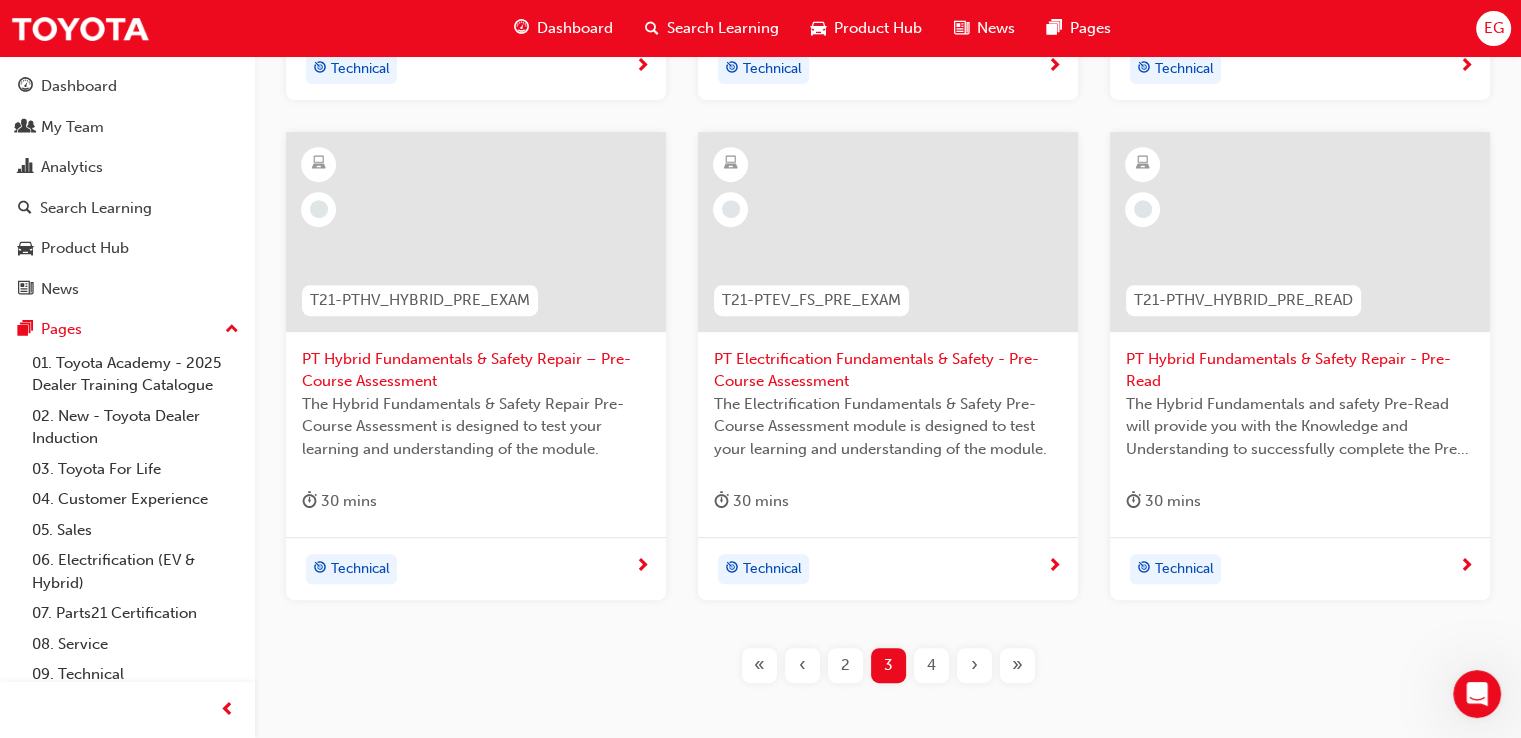scroll, scrollTop: 838, scrollLeft: 0, axis: vertical 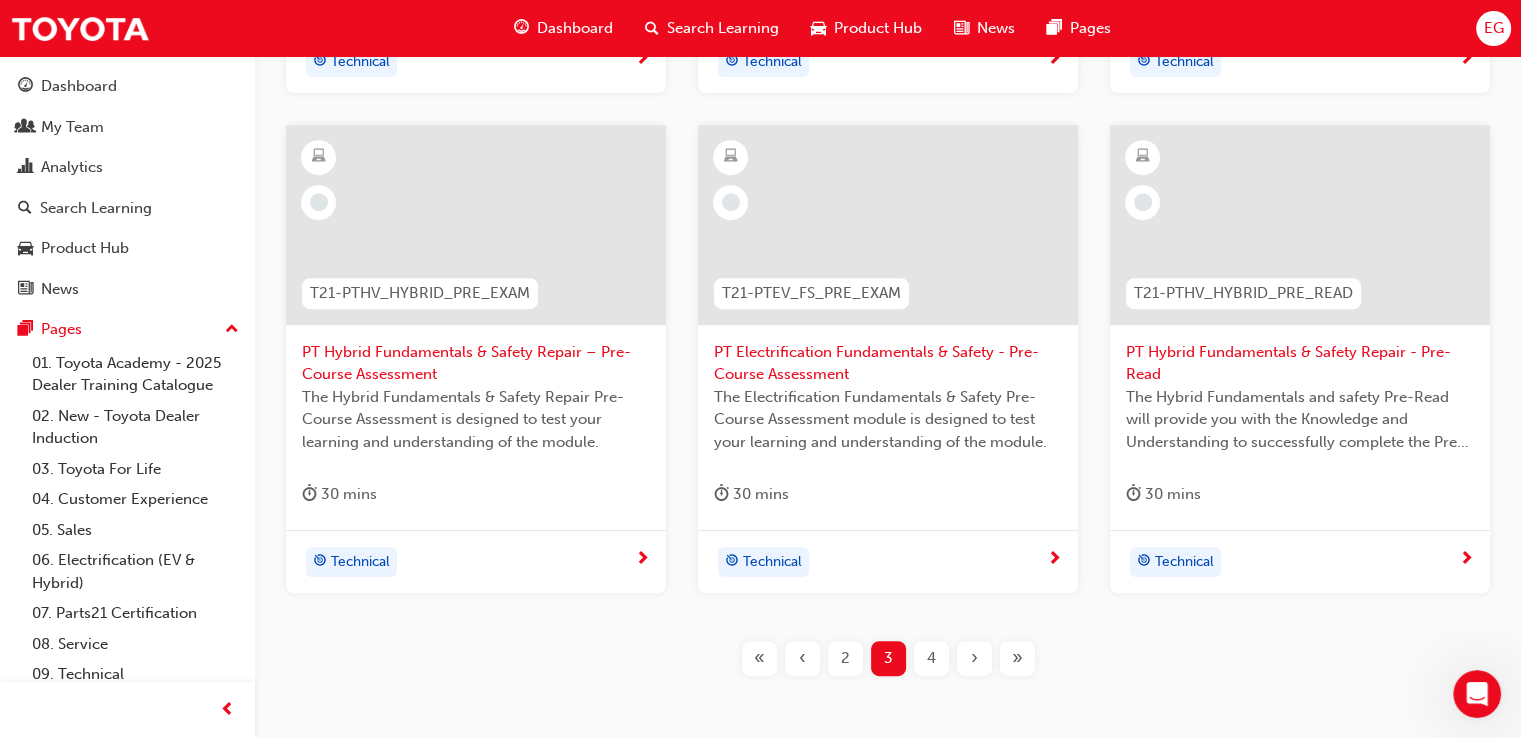 click on "4" at bounding box center [931, 658] 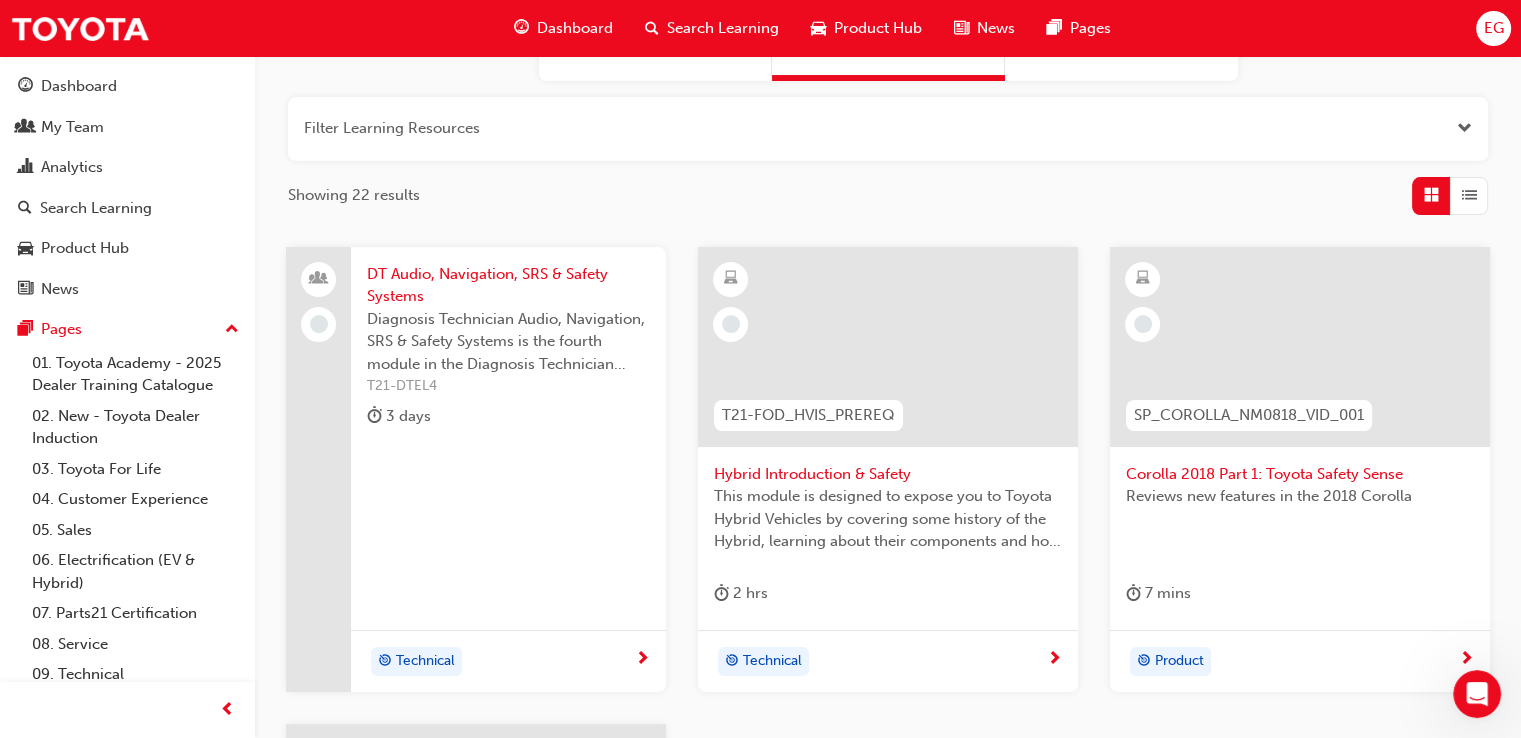 scroll, scrollTop: 0, scrollLeft: 0, axis: both 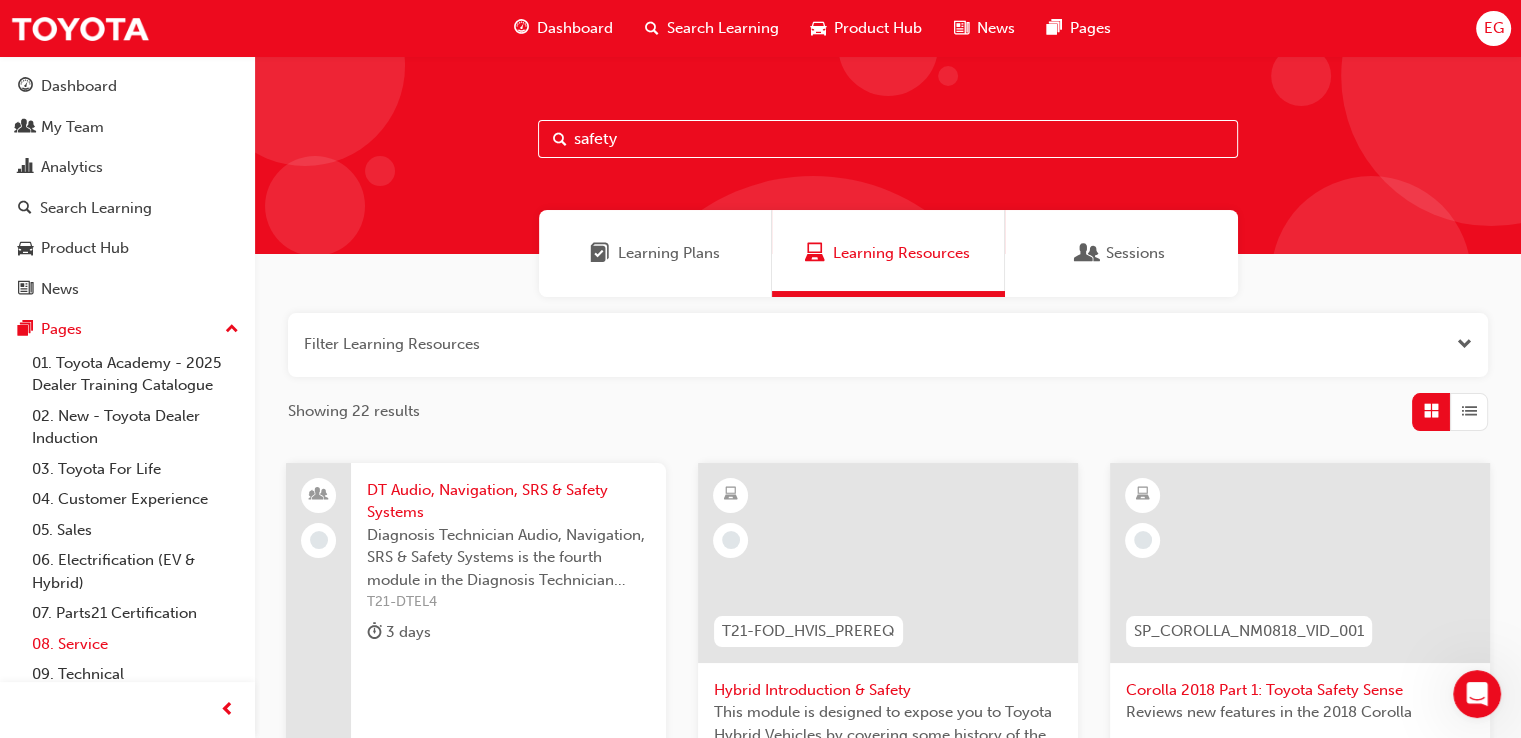 click on "08. Service" at bounding box center (135, 644) 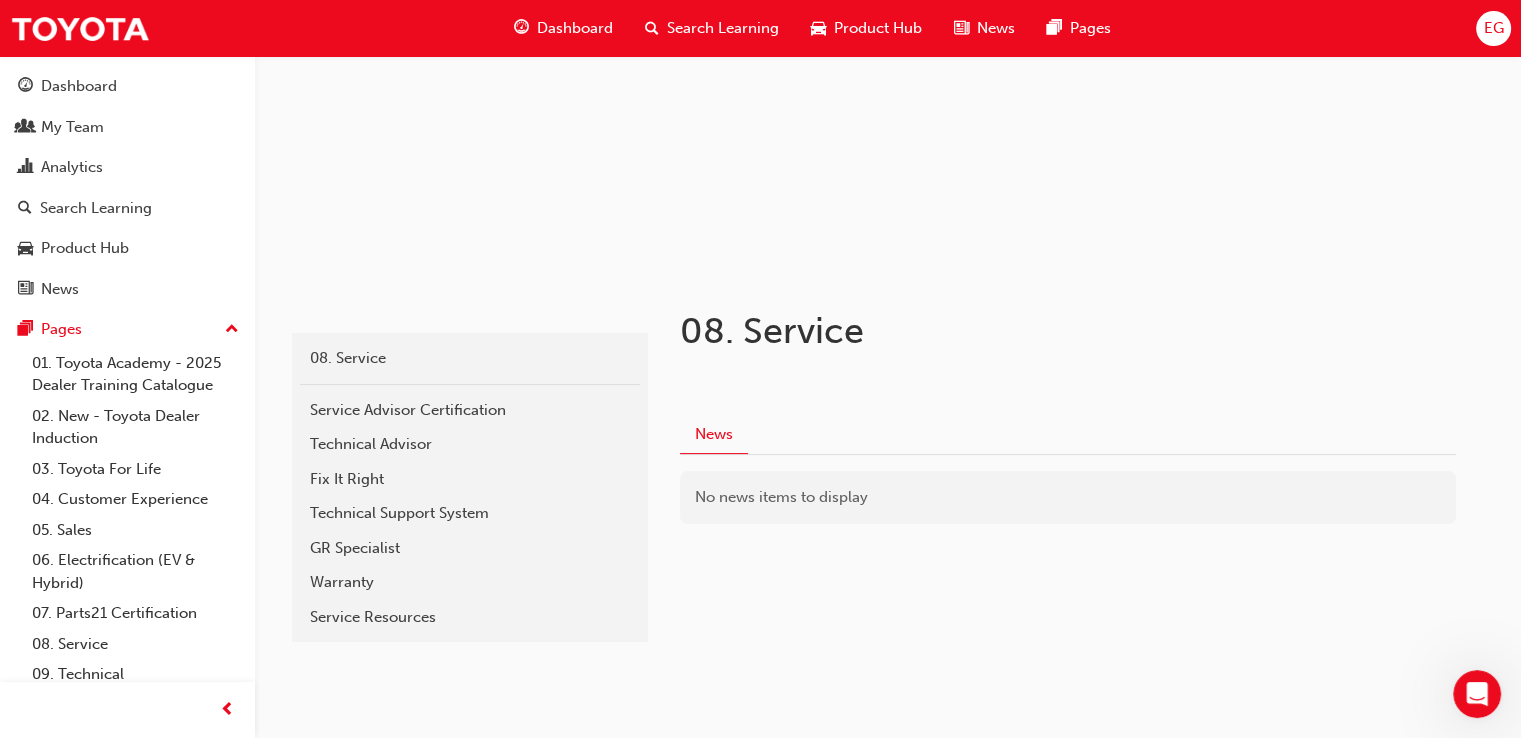 scroll, scrollTop: 221, scrollLeft: 0, axis: vertical 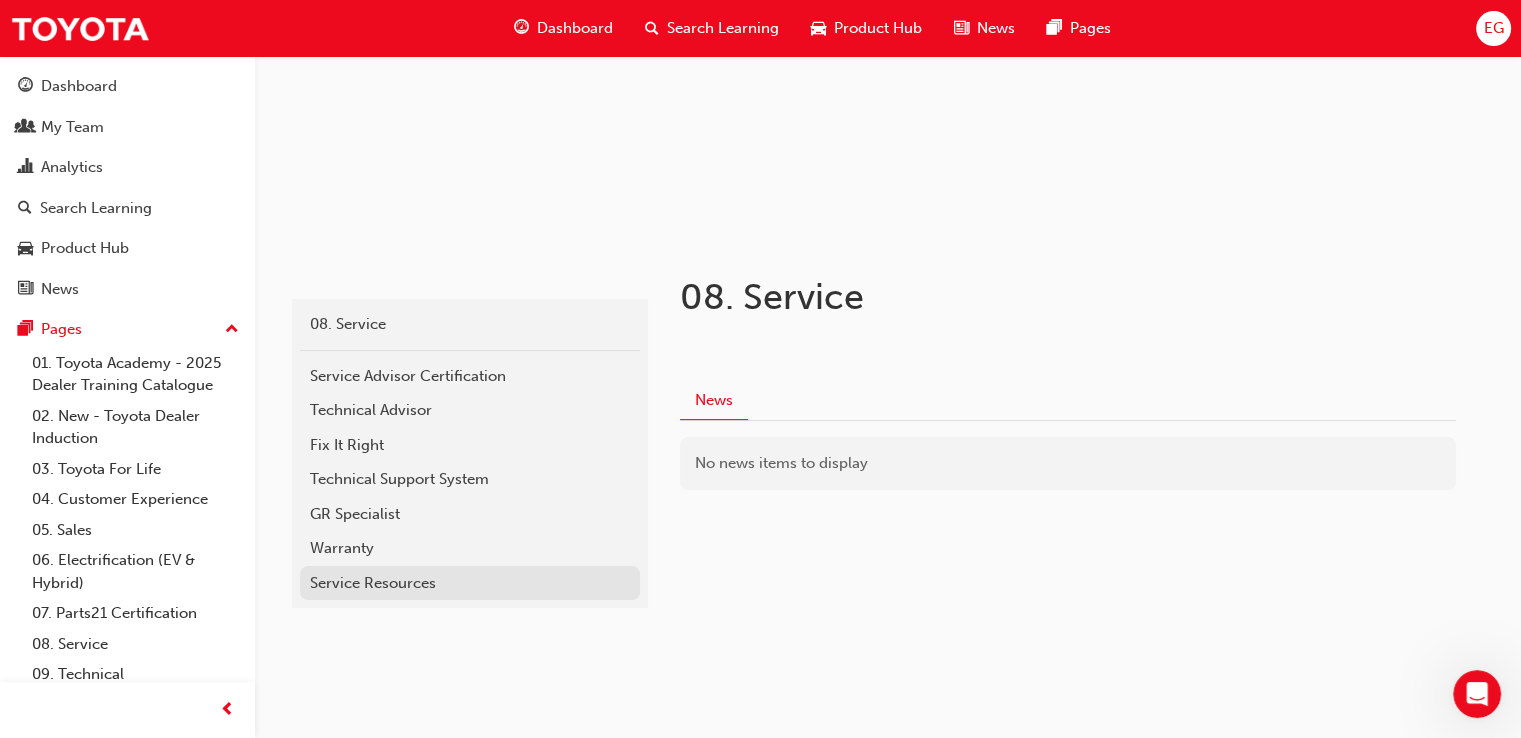 click on "Service Resources" at bounding box center [470, 583] 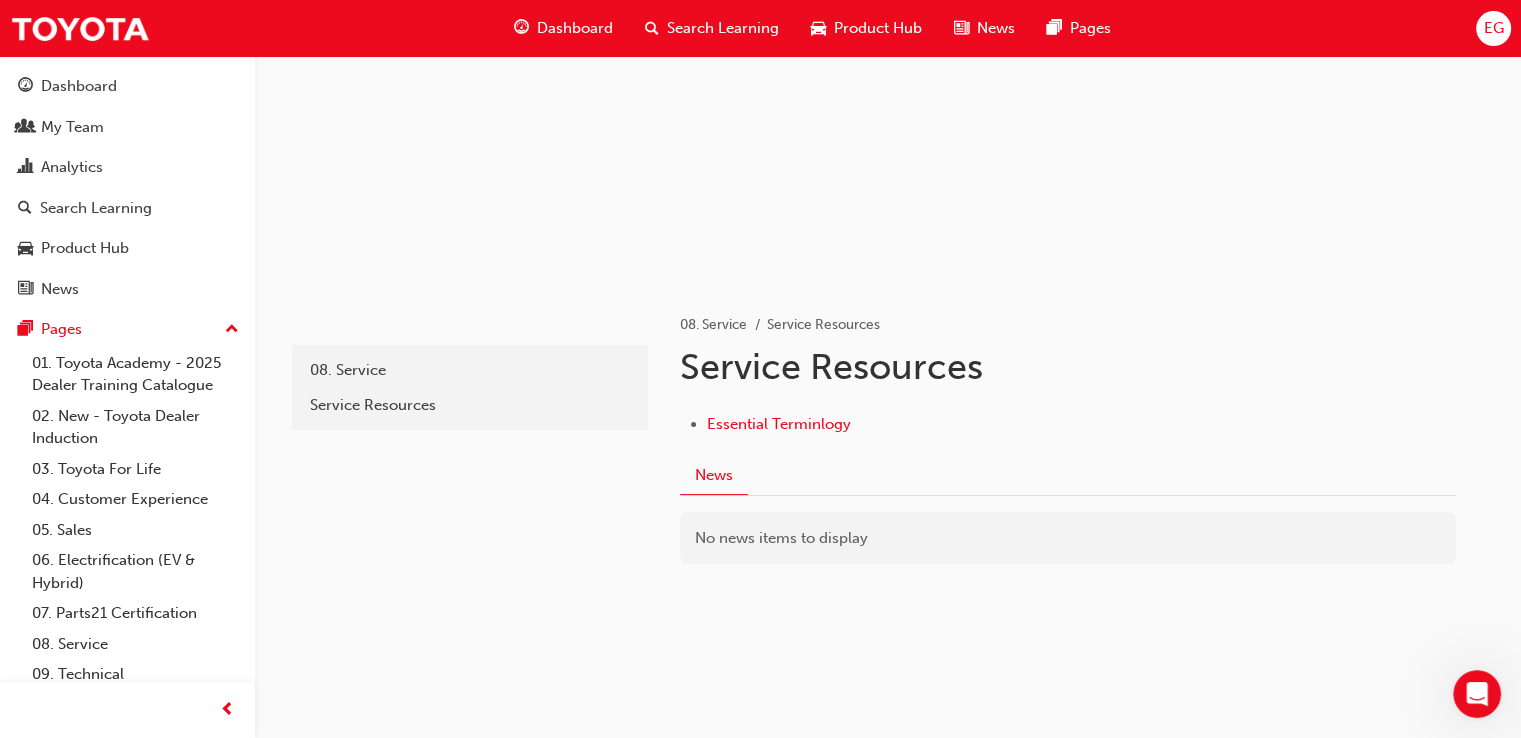 scroll, scrollTop: 177, scrollLeft: 0, axis: vertical 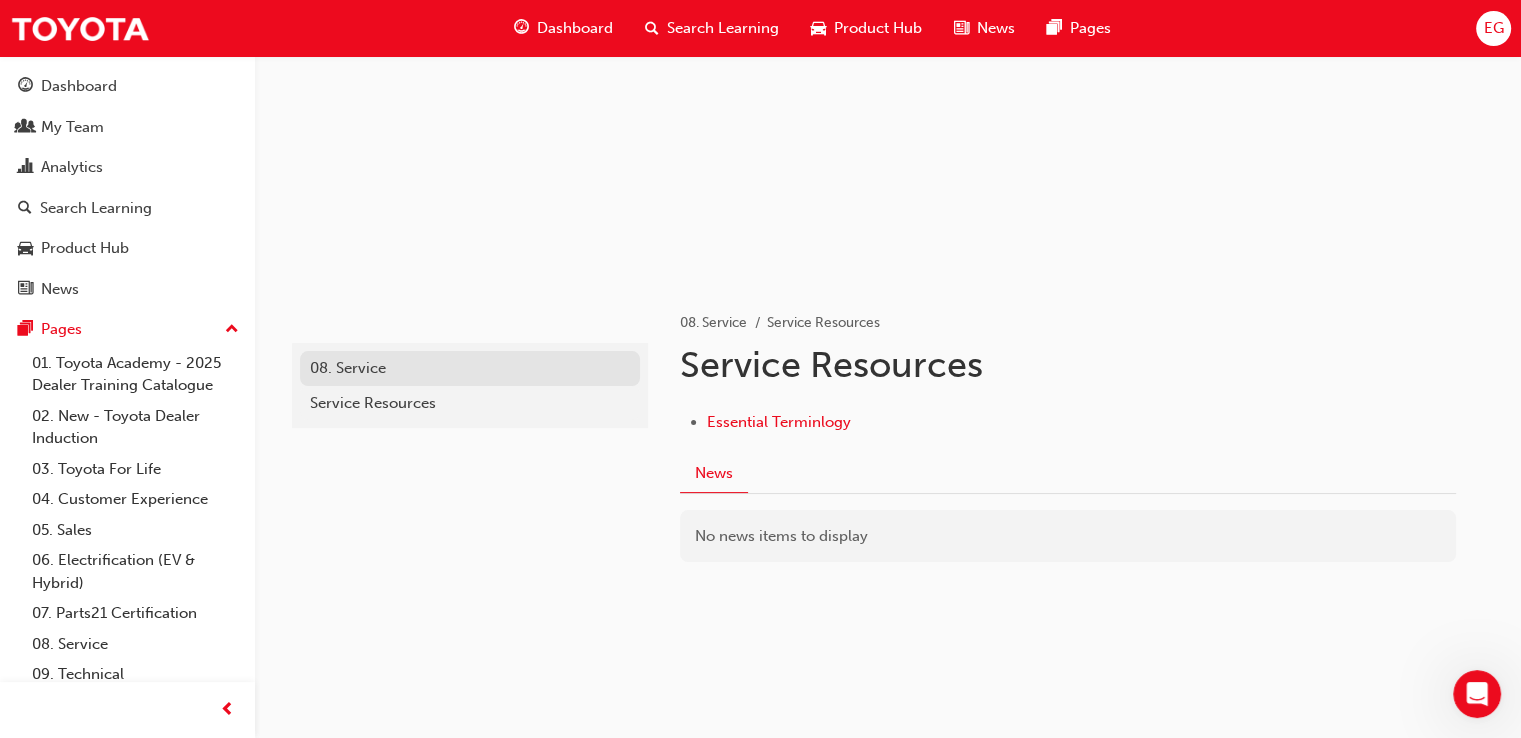 click on "08. Service" at bounding box center (470, 368) 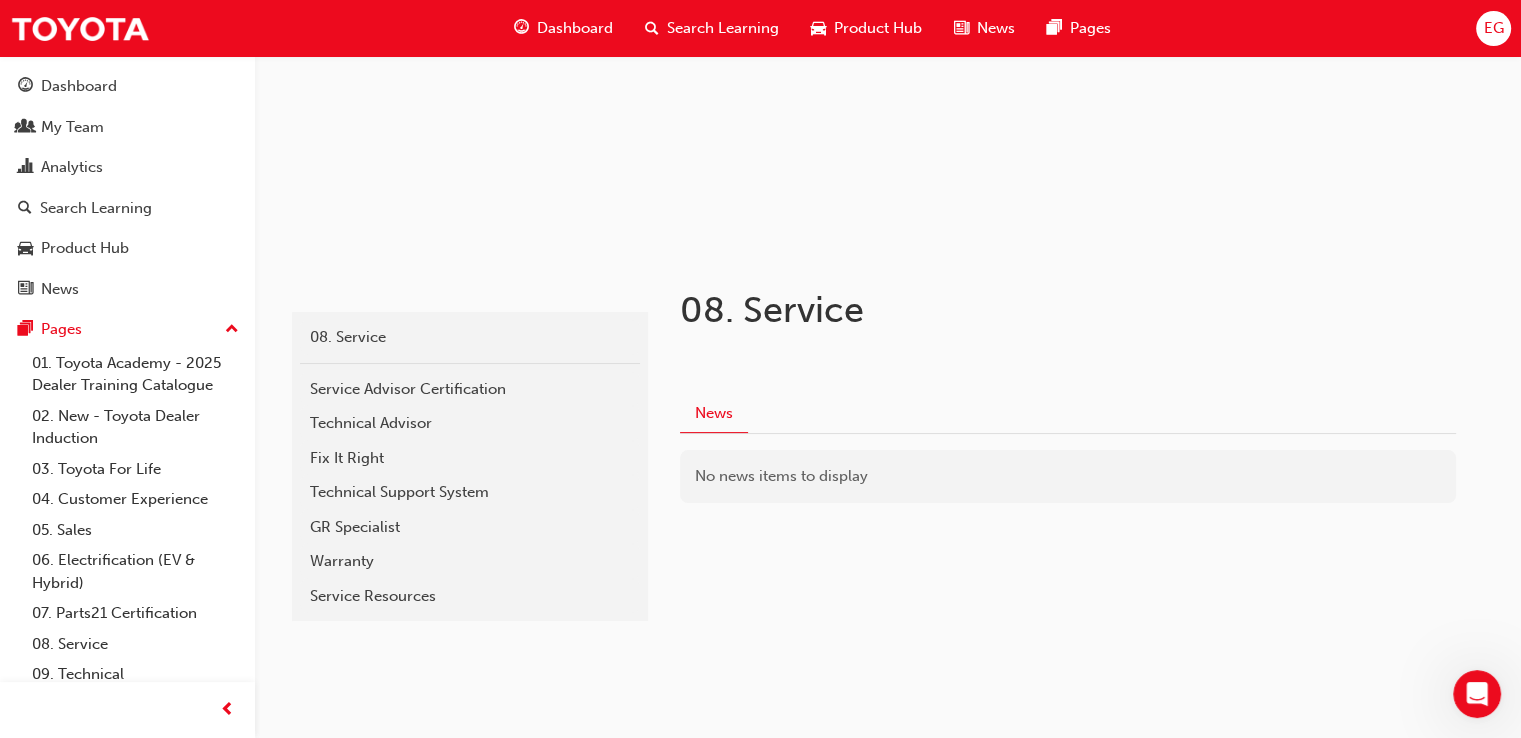 scroll, scrollTop: 221, scrollLeft: 0, axis: vertical 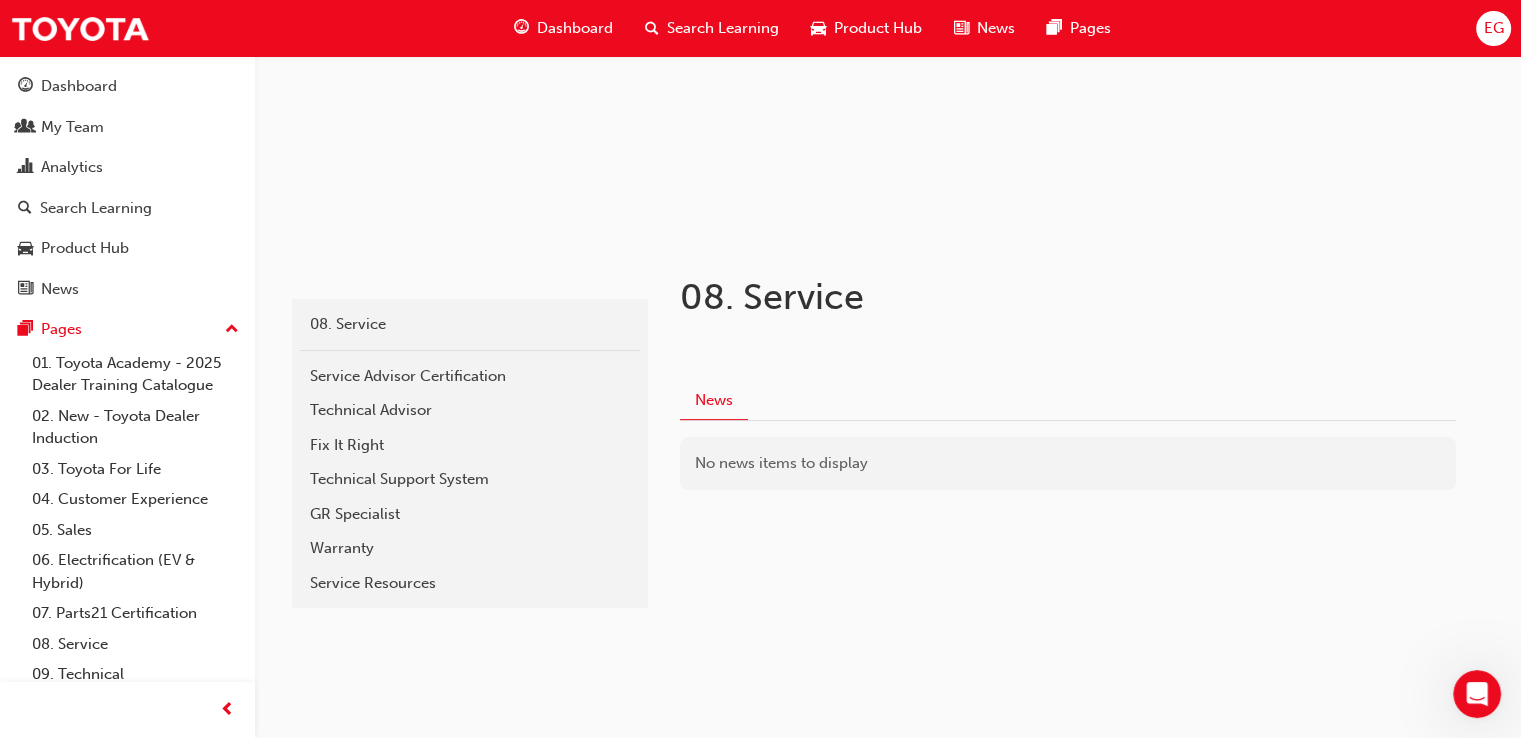 click on "Technical Advisor" at bounding box center (470, 410) 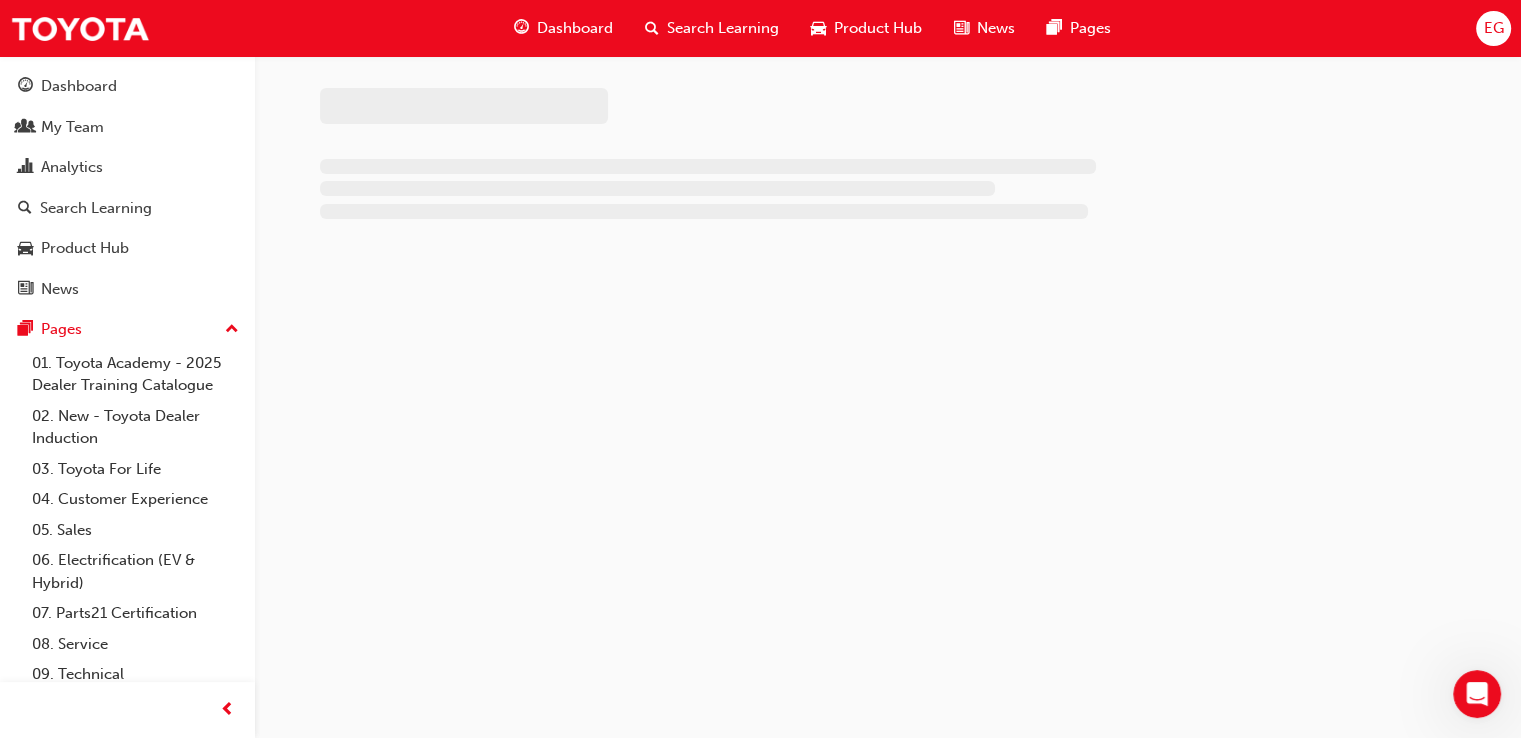 scroll, scrollTop: 0, scrollLeft: 0, axis: both 